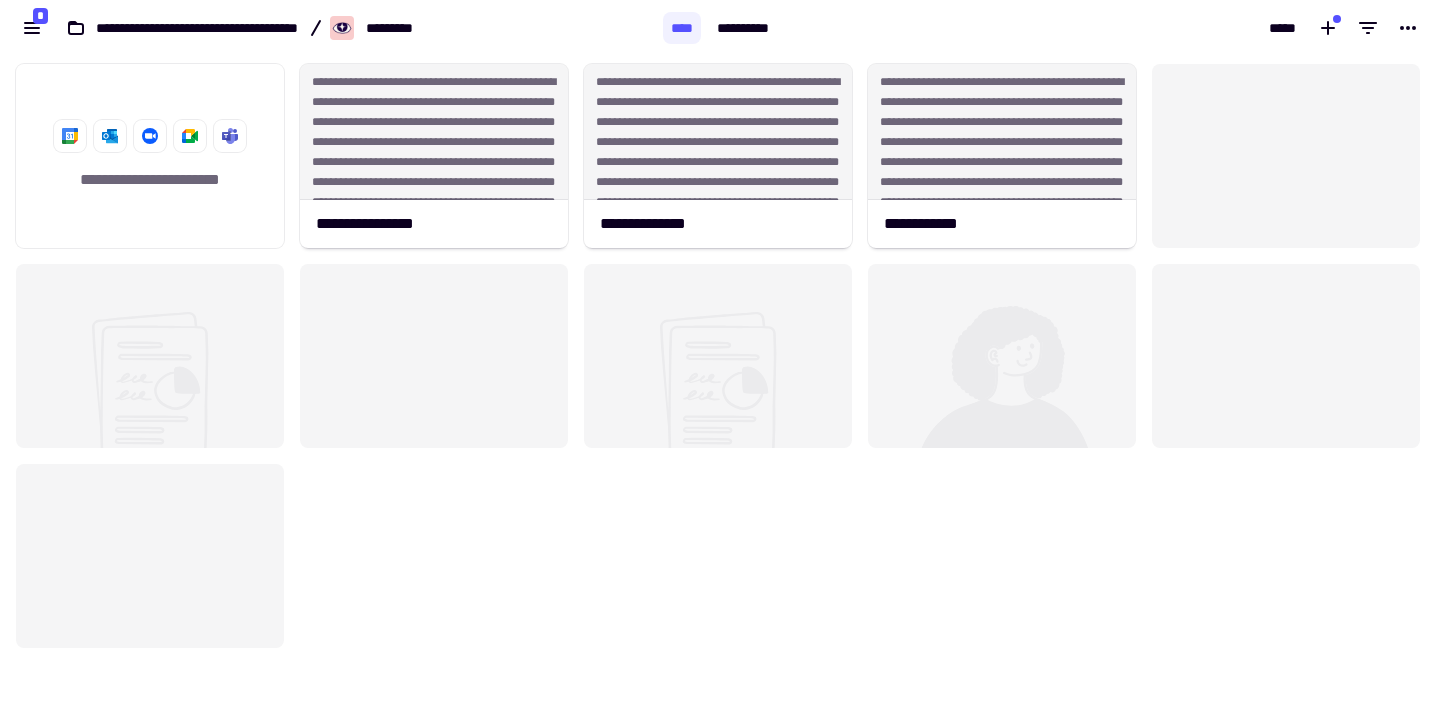 scroll, scrollTop: 0, scrollLeft: 0, axis: both 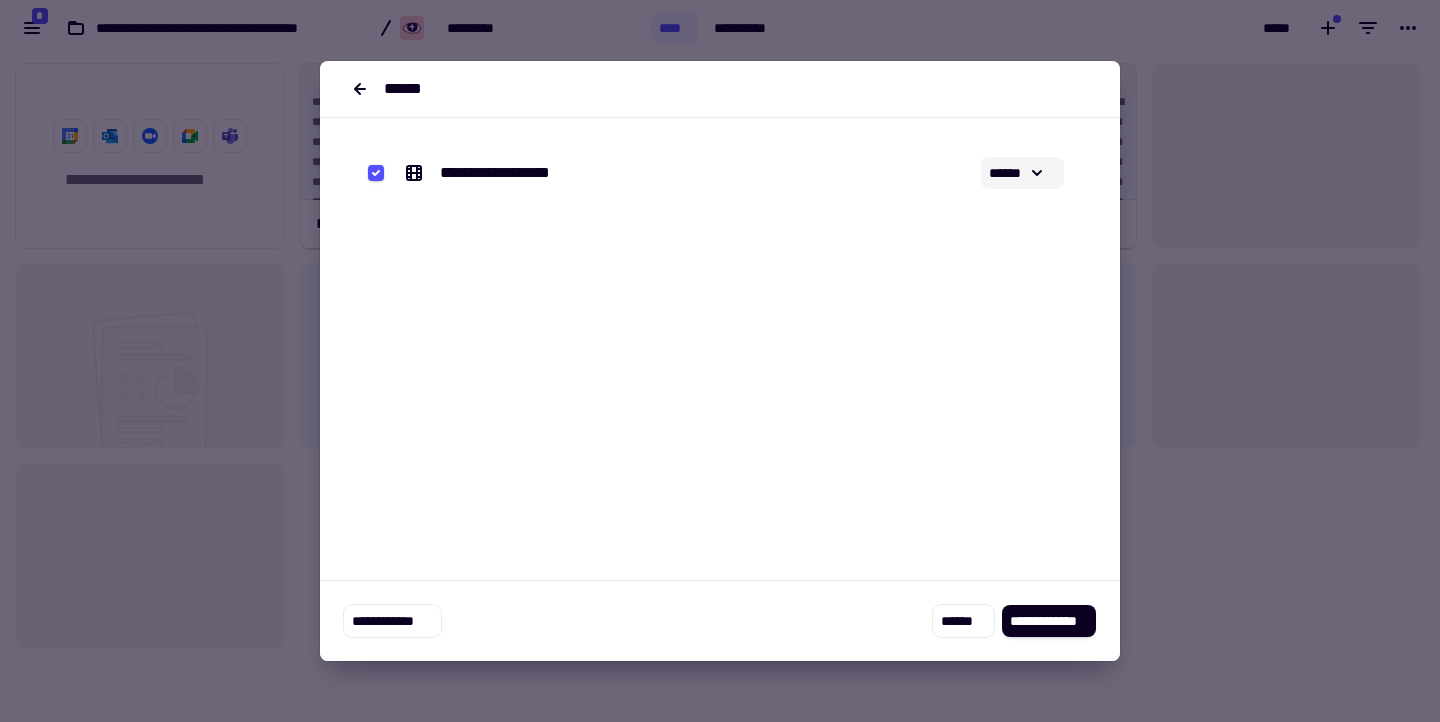 click 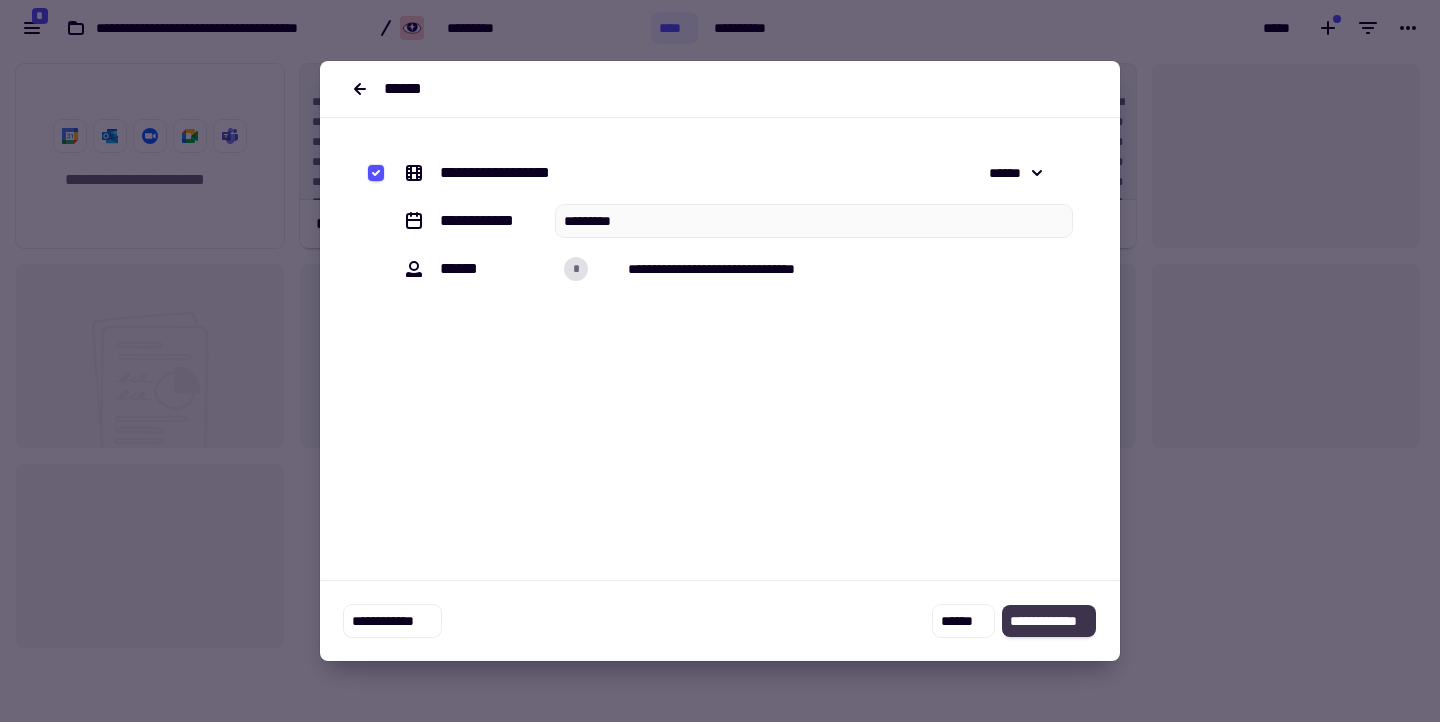 click on "**********" 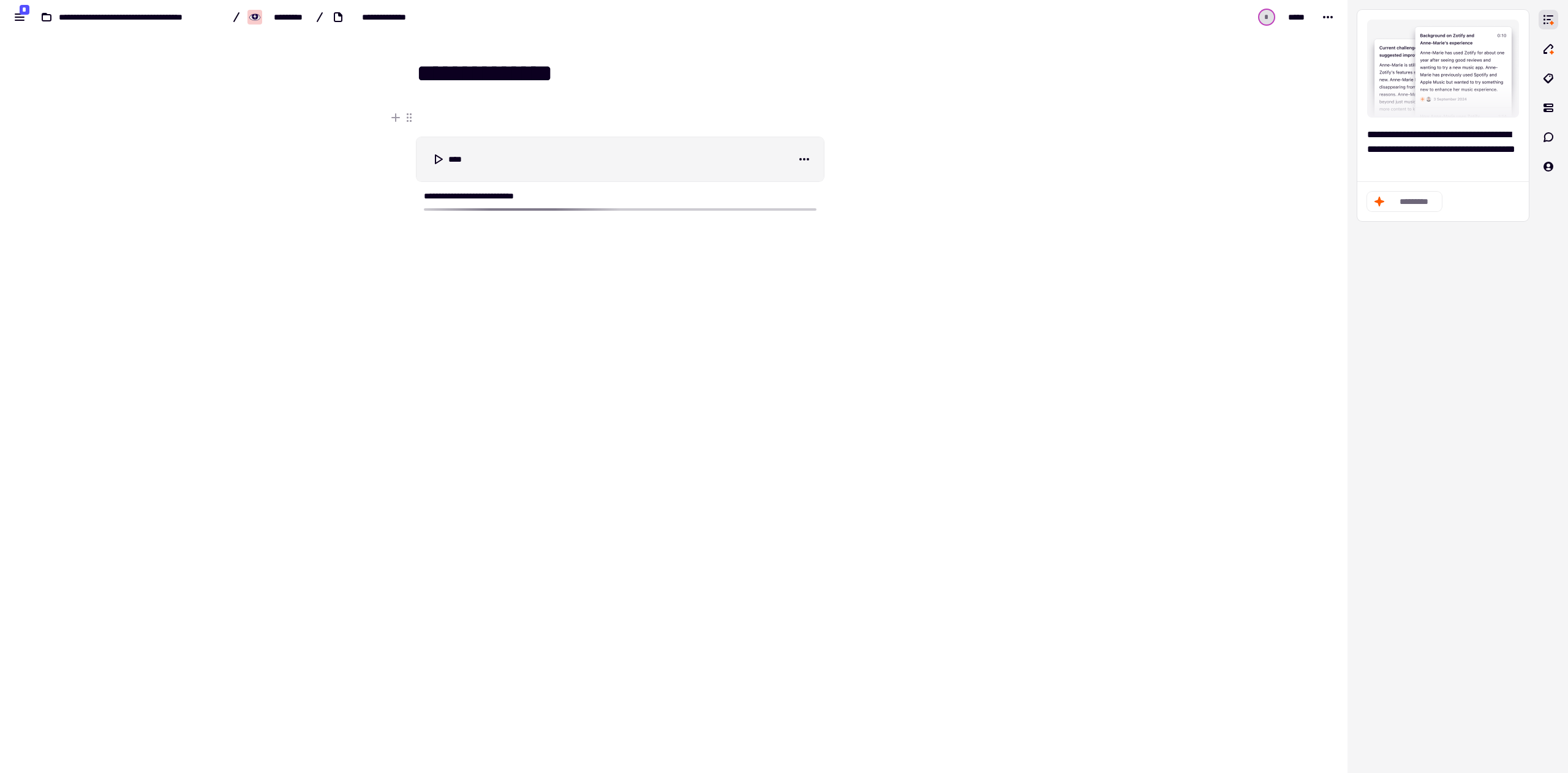 click on "**********" at bounding box center [674, 386] 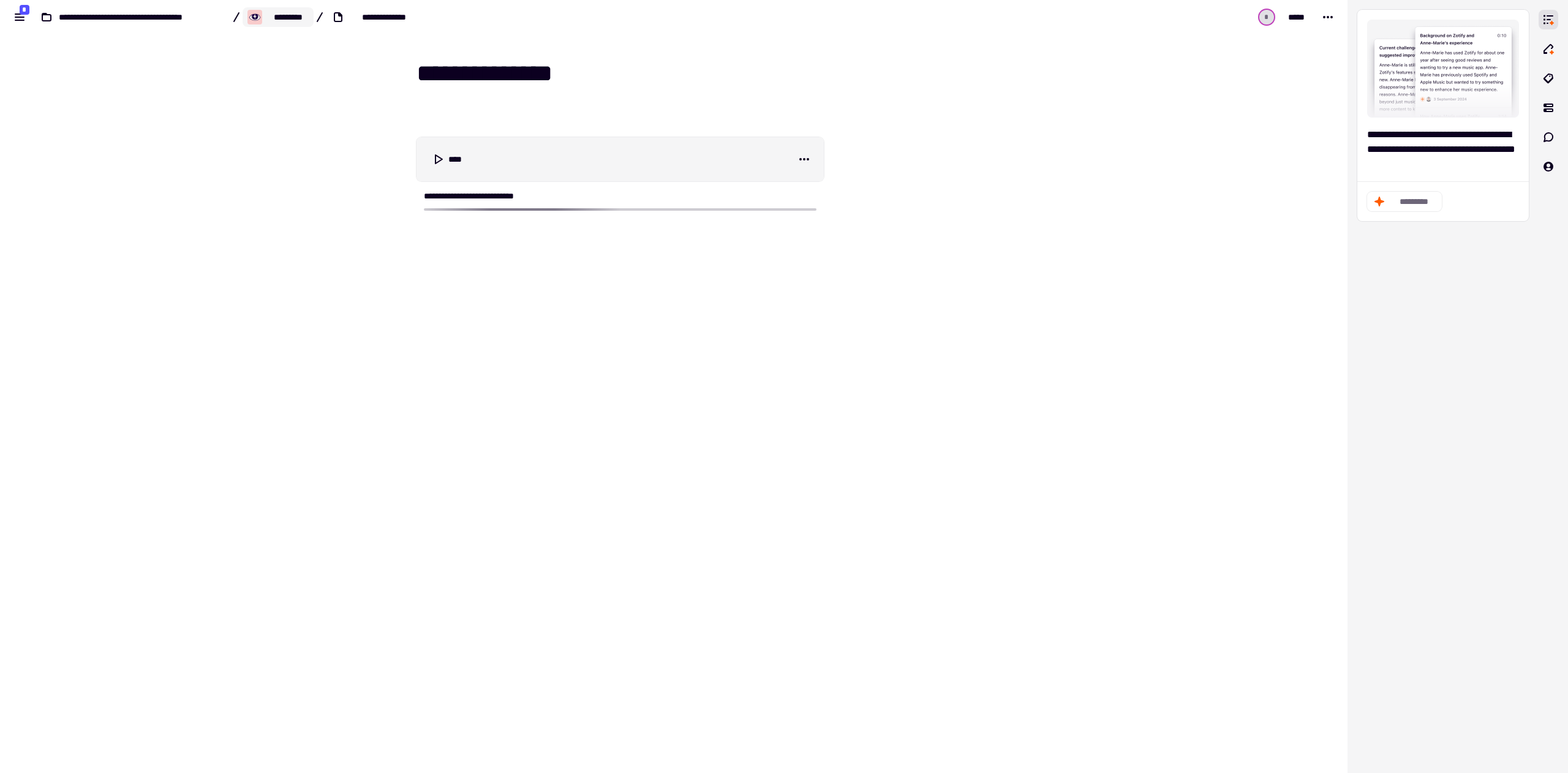 click on "*********" 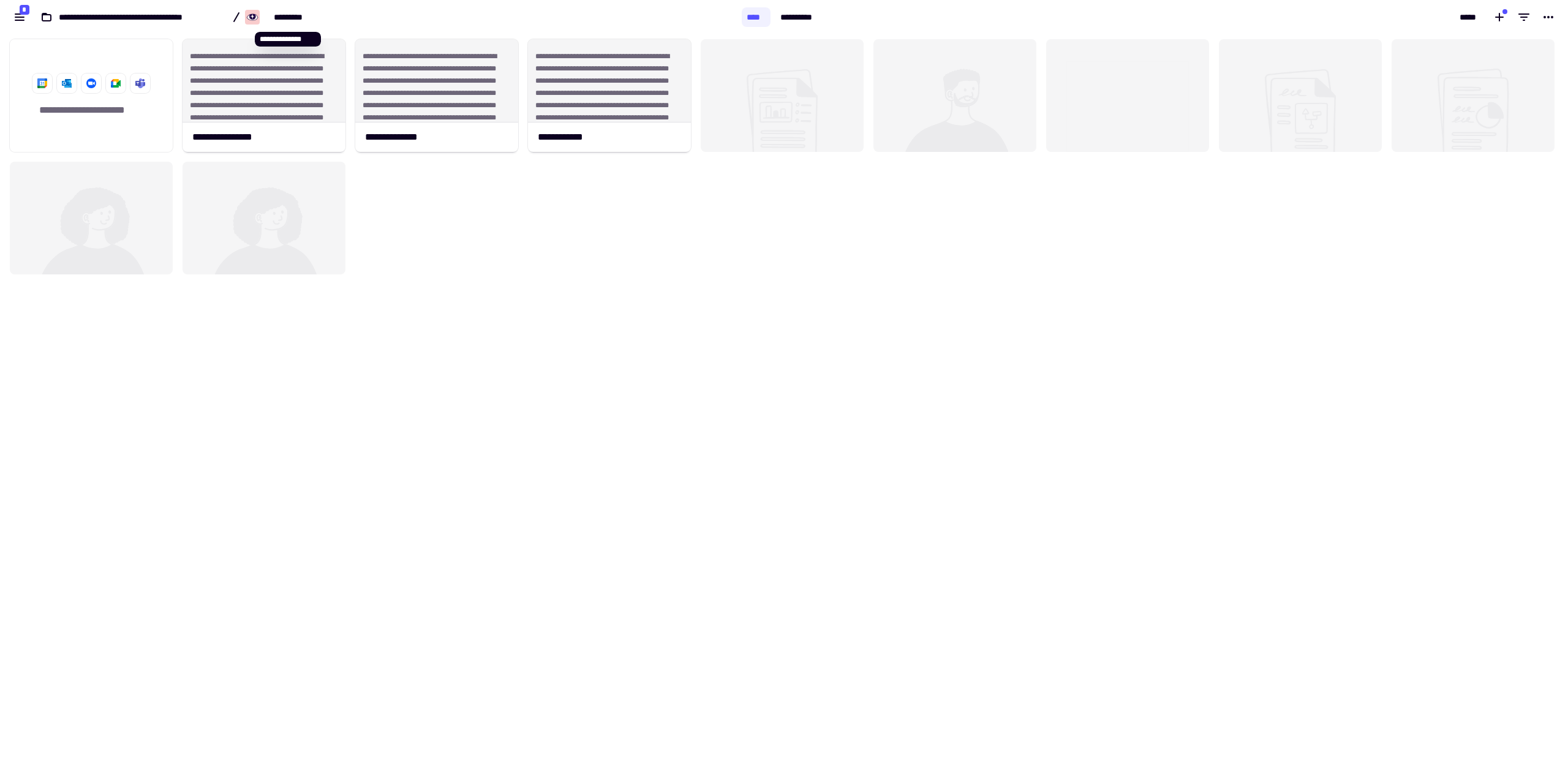 scroll, scrollTop: 1, scrollLeft: 1, axis: both 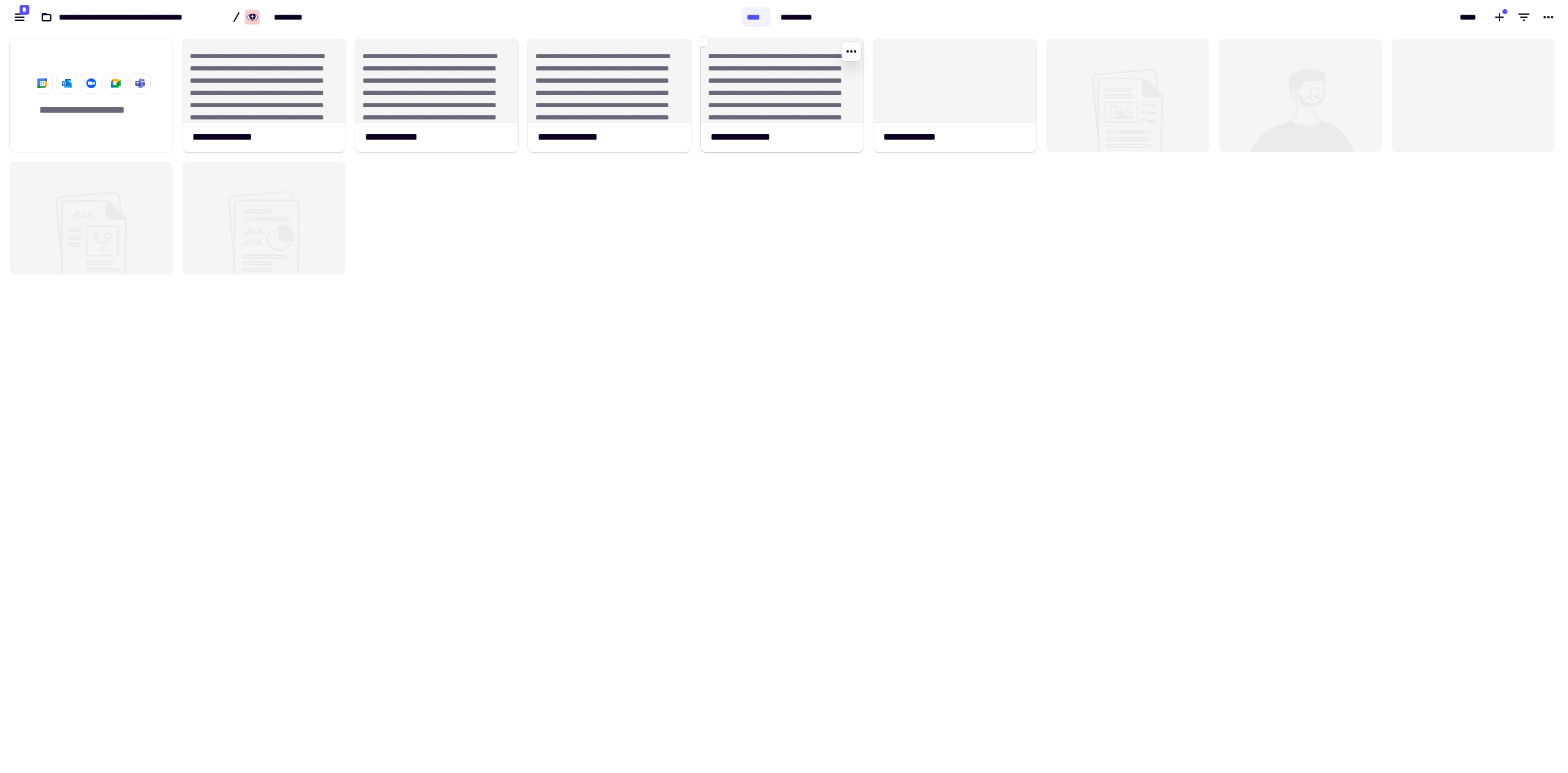 click on "**********" 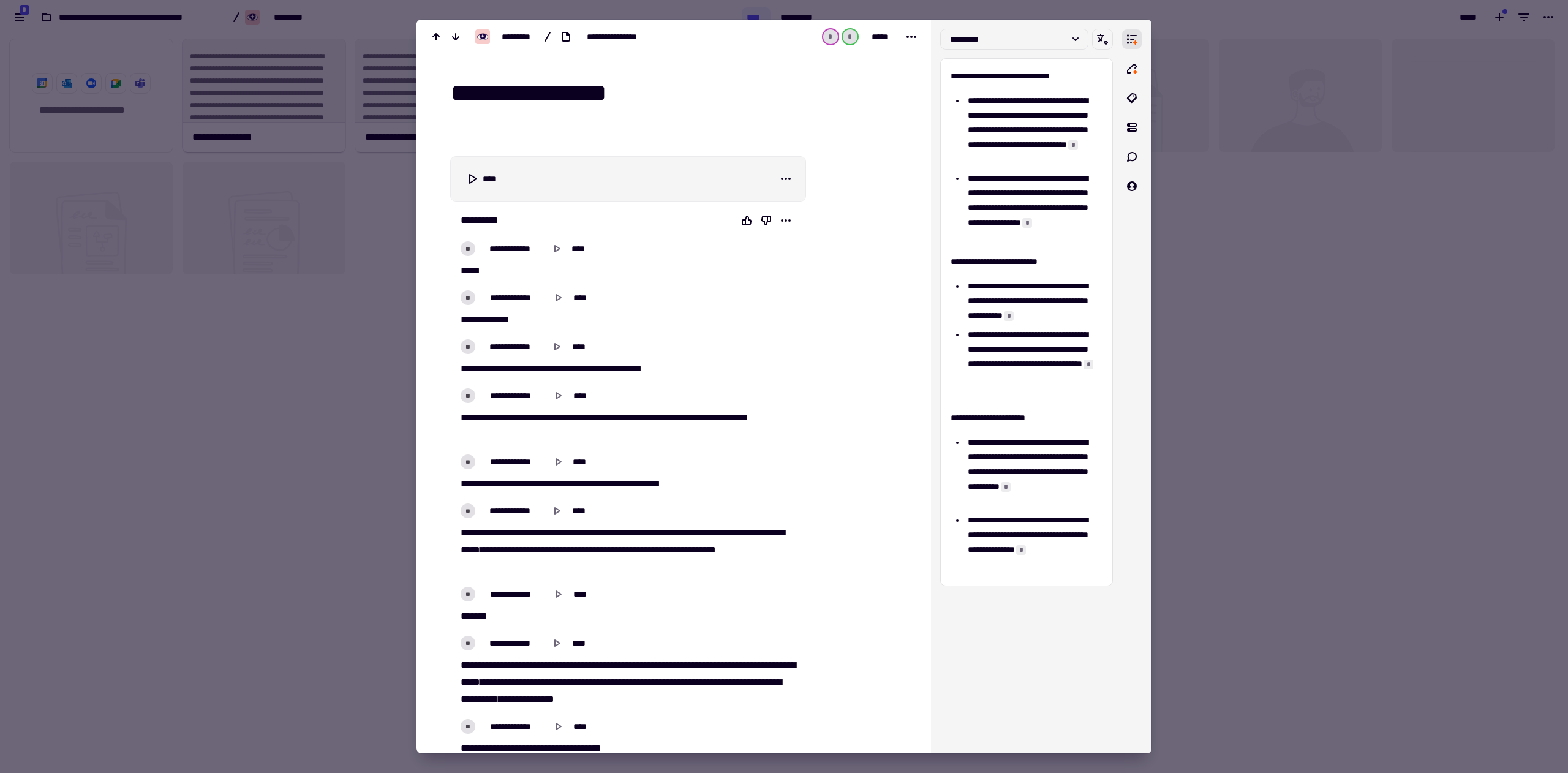 drag, startPoint x: 246, startPoint y: 410, endPoint x: 592, endPoint y: 140, distance: 438.88 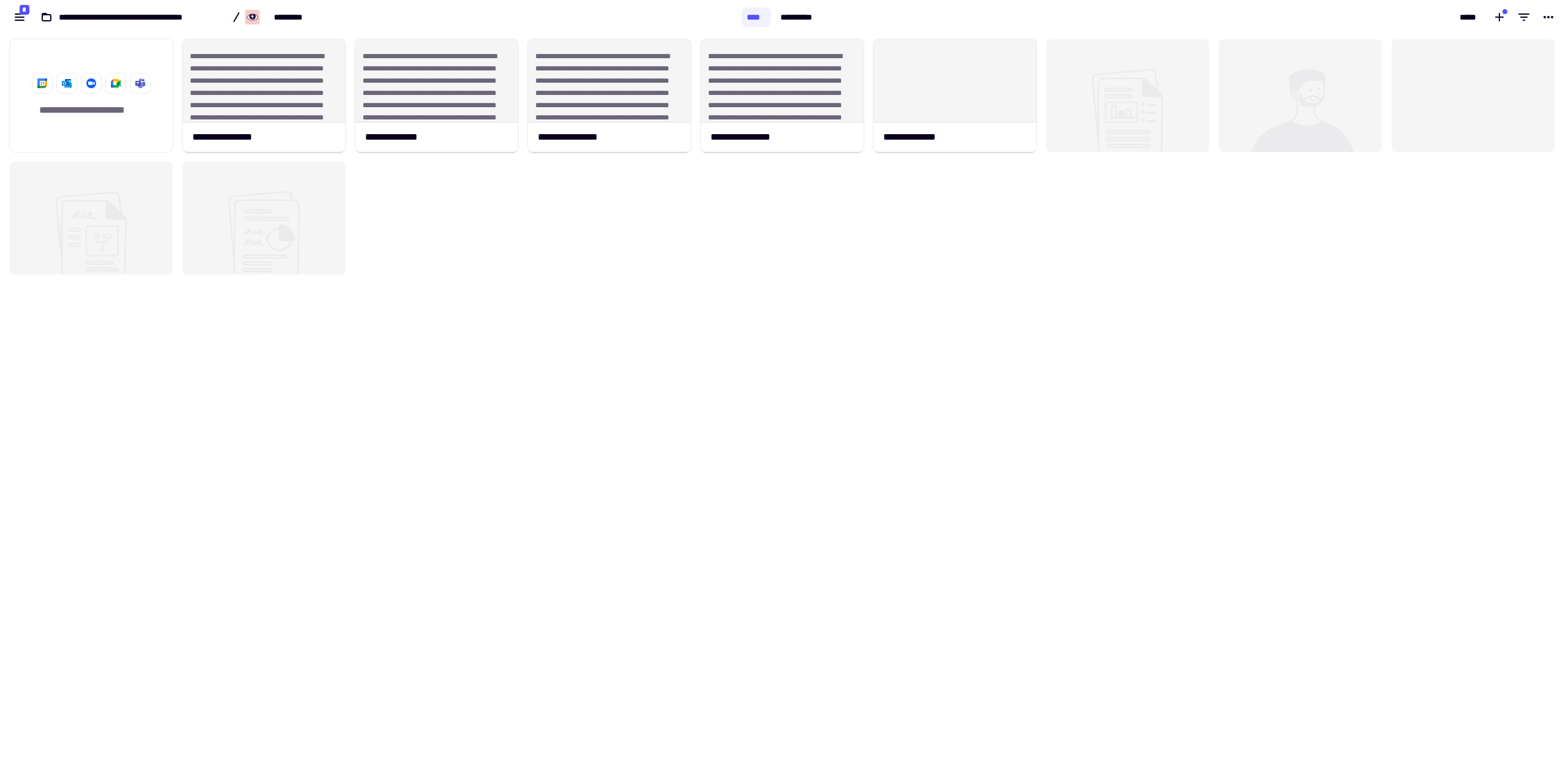 drag, startPoint x: 715, startPoint y: 332, endPoint x: 692, endPoint y: 299, distance: 40.2244 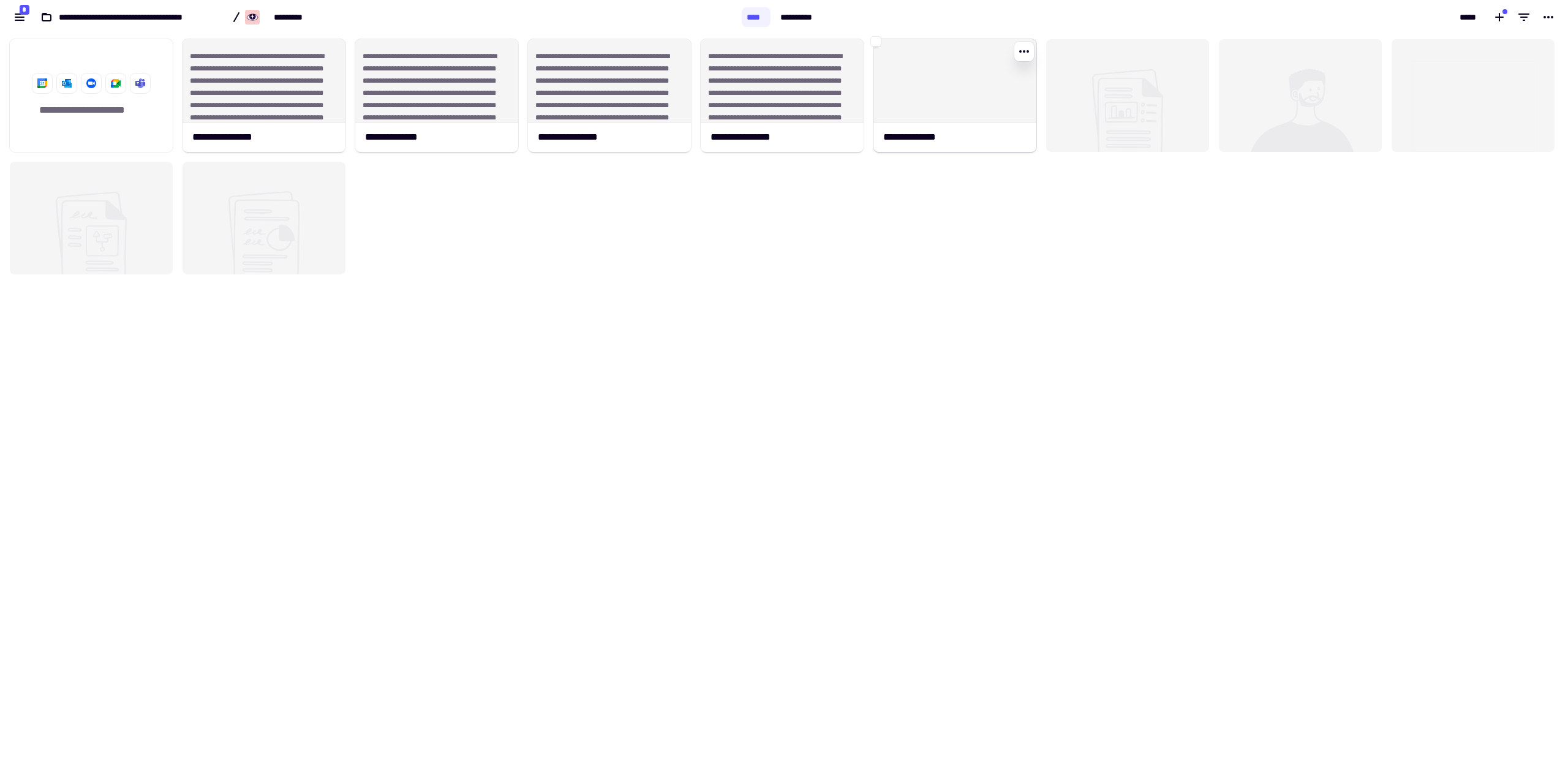 click 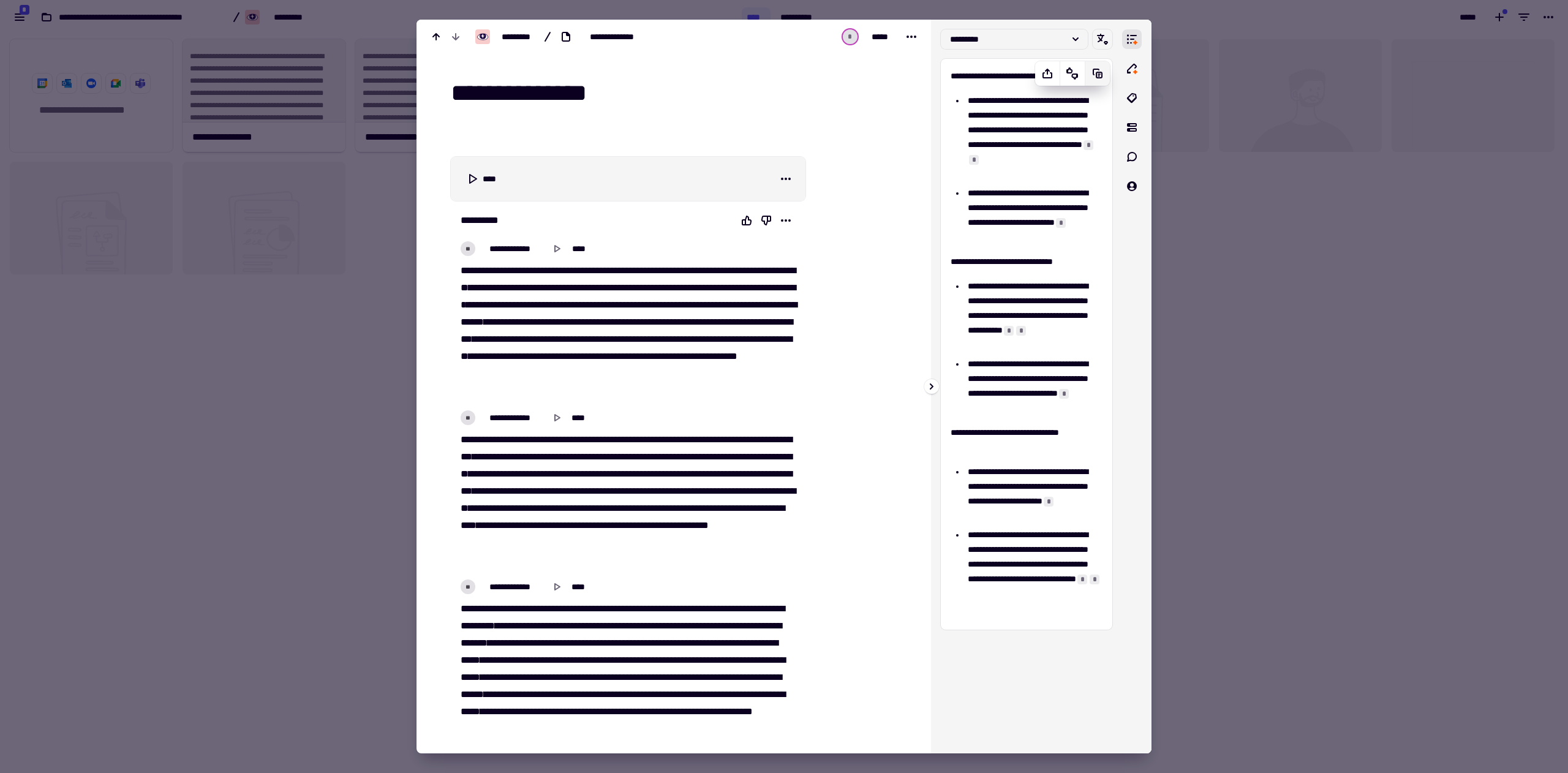click 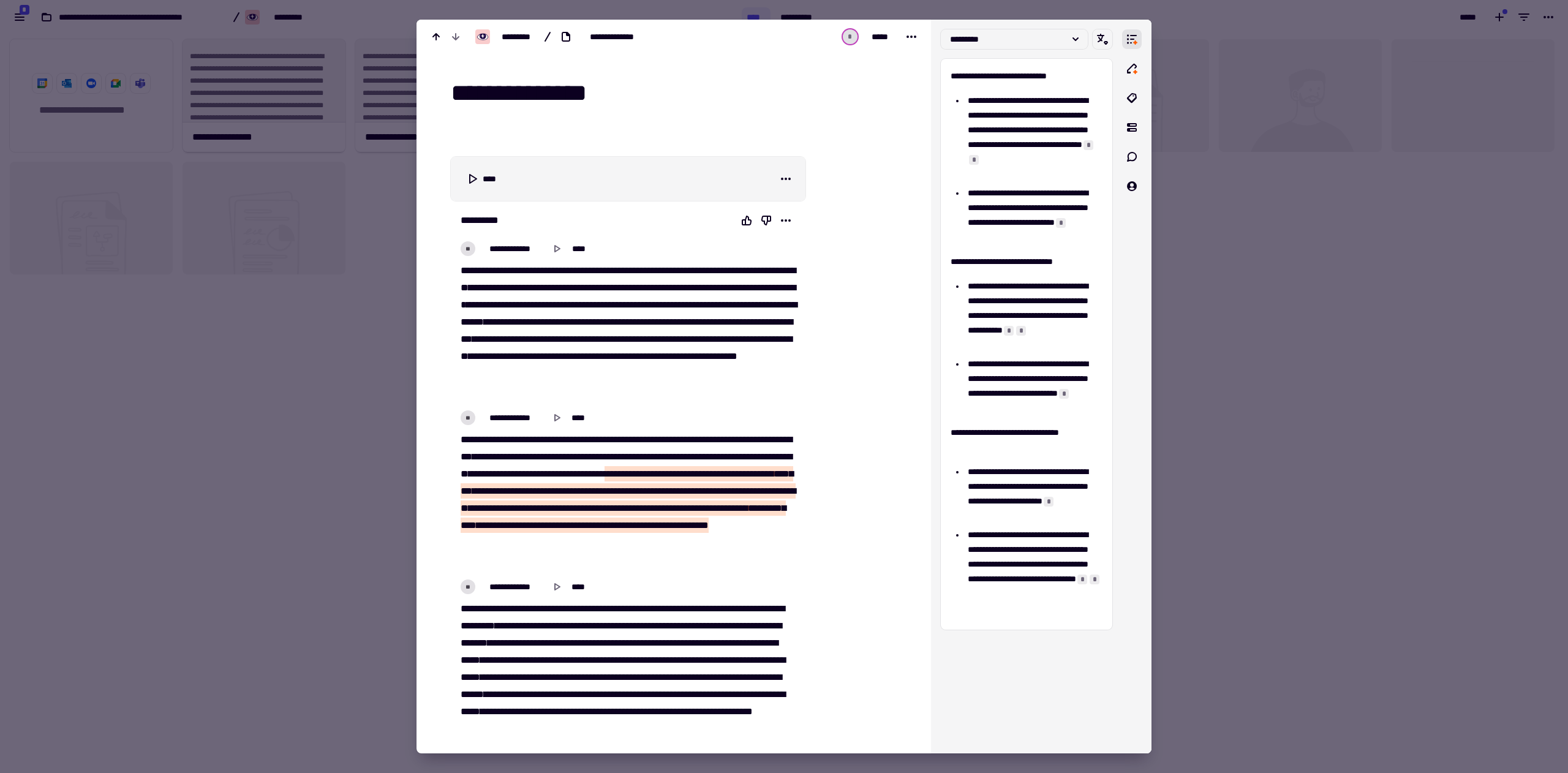 click at bounding box center [784, 386] 